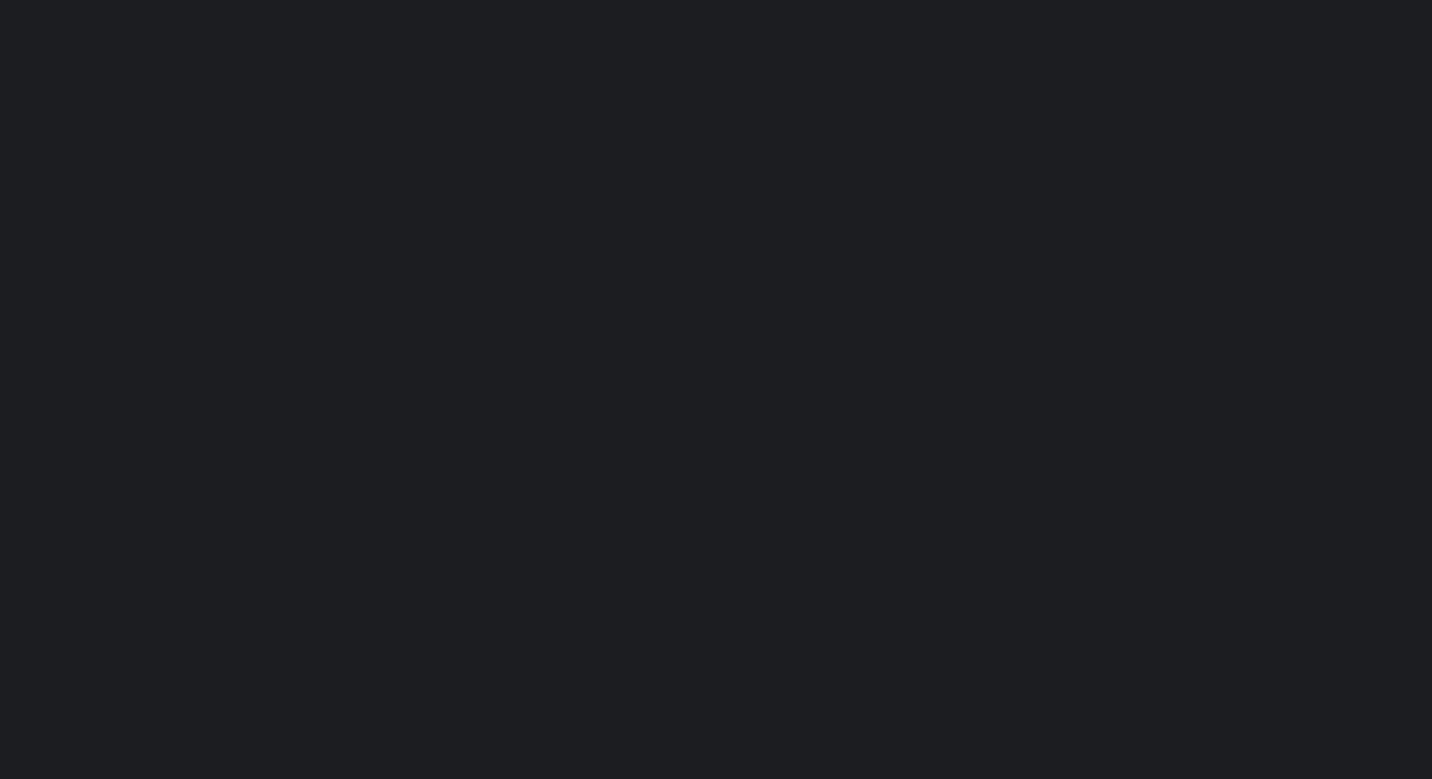 scroll, scrollTop: 0, scrollLeft: 0, axis: both 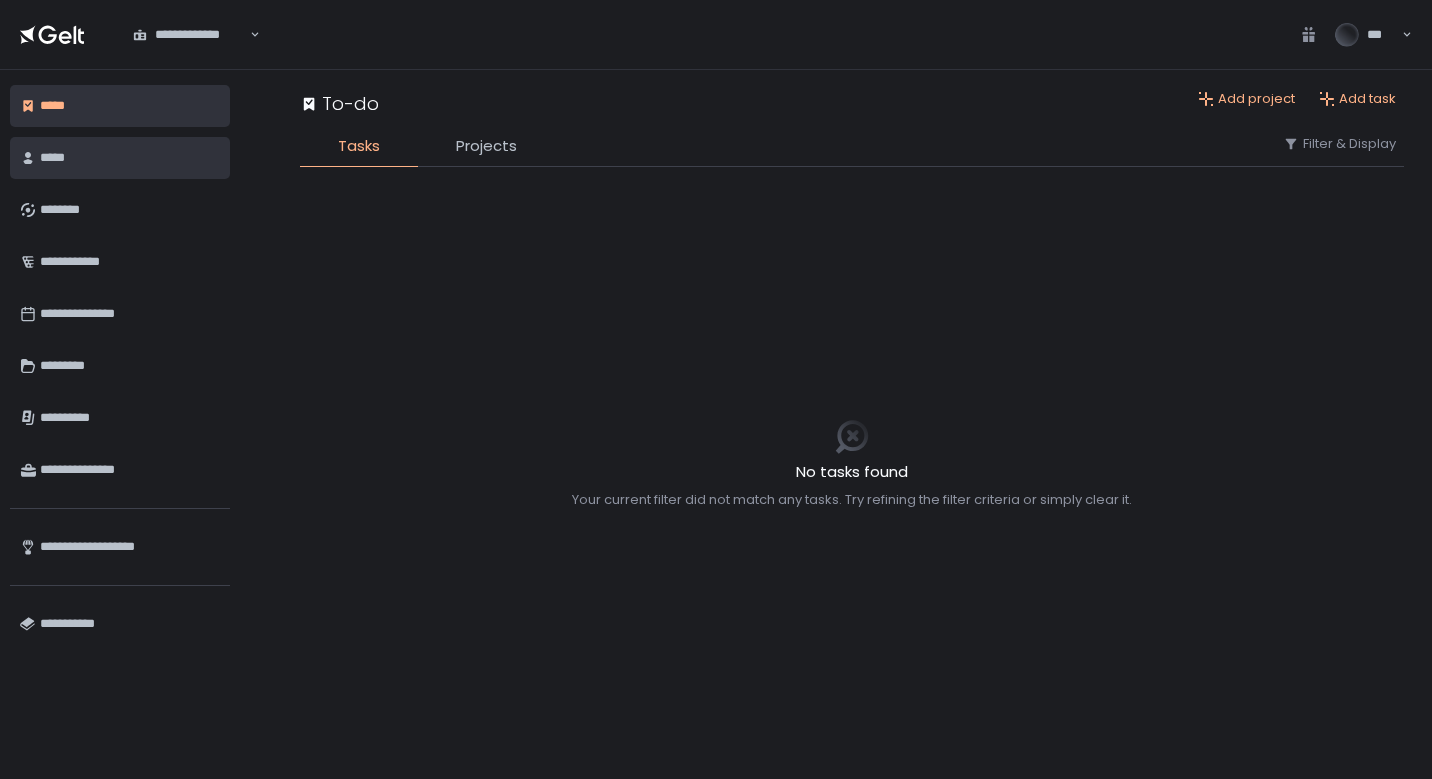 click on "*****" at bounding box center (130, 158) 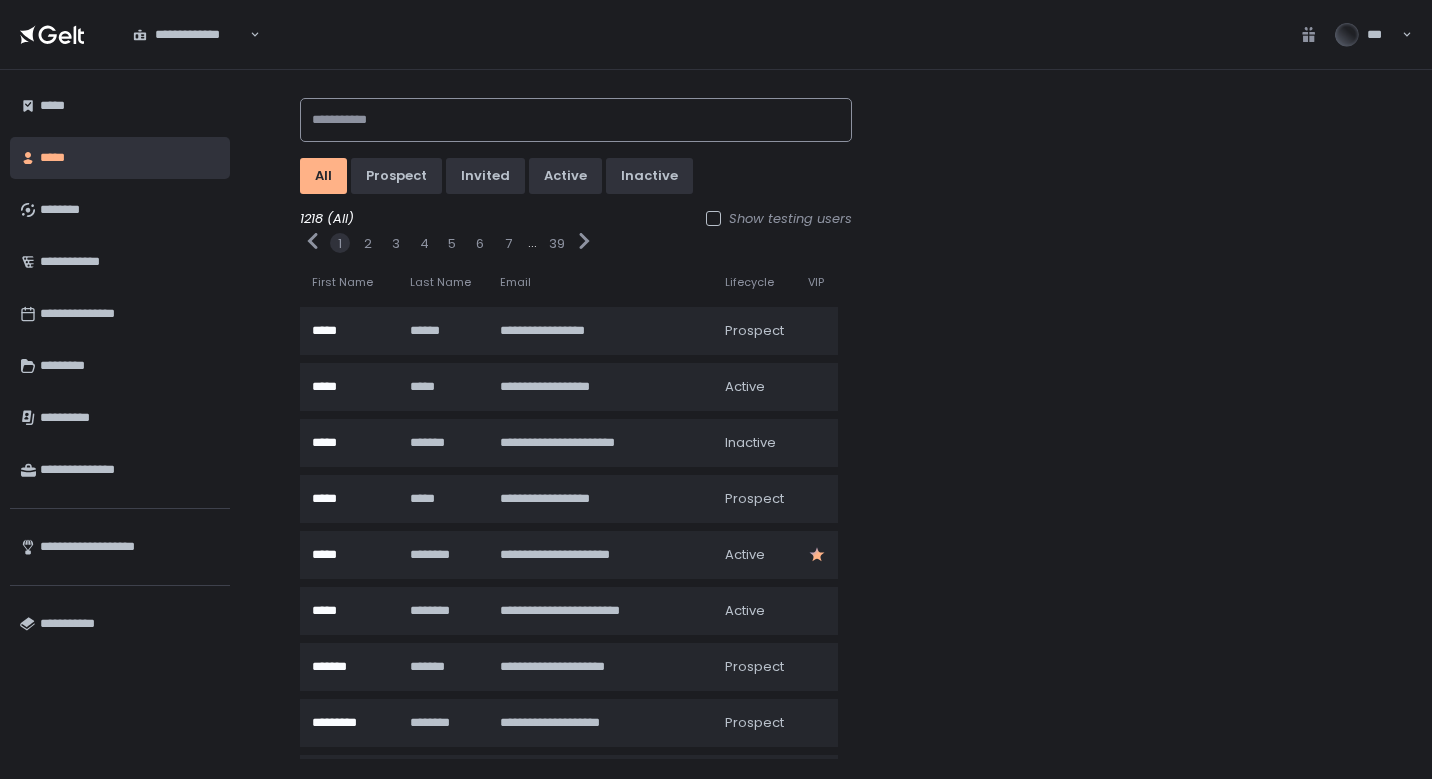 click 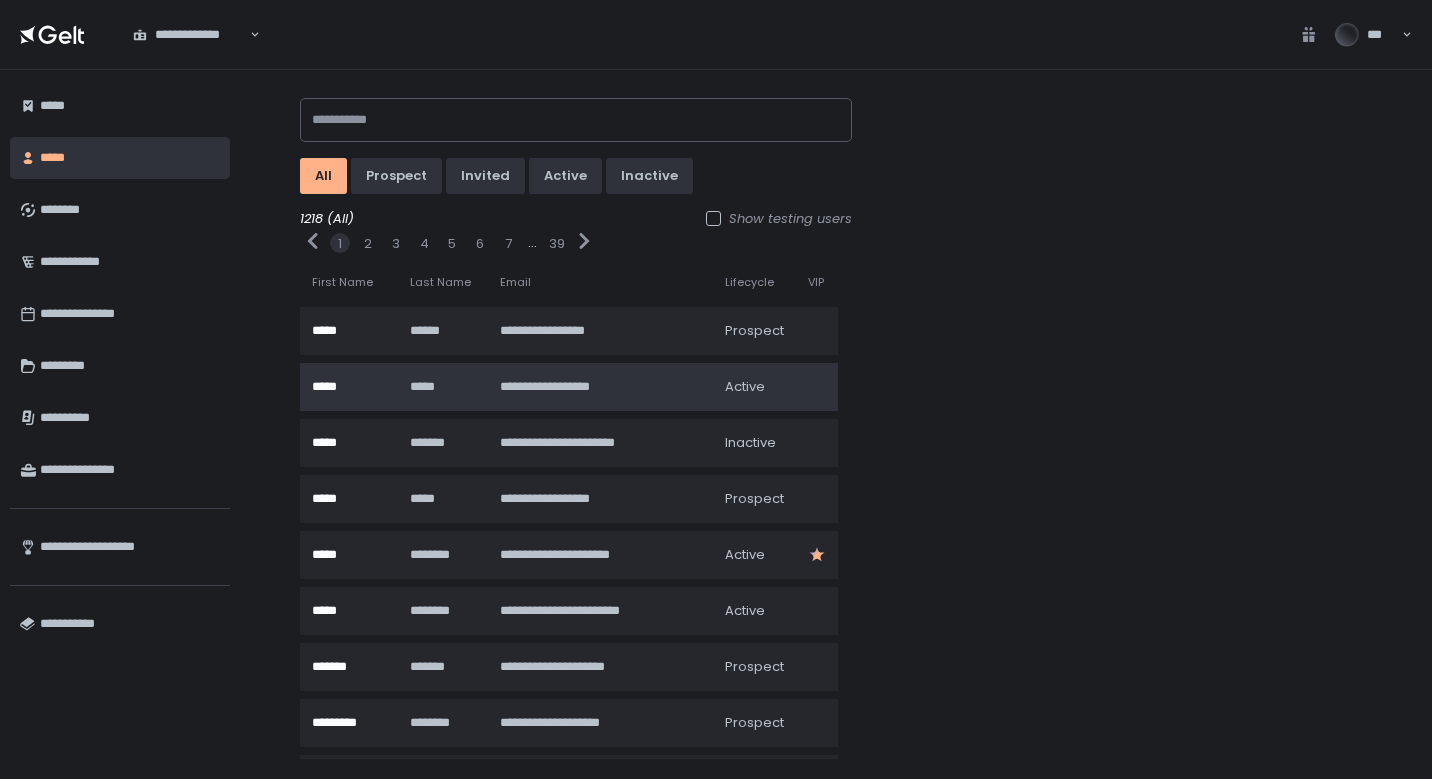 click on "*****" at bounding box center (443, 387) 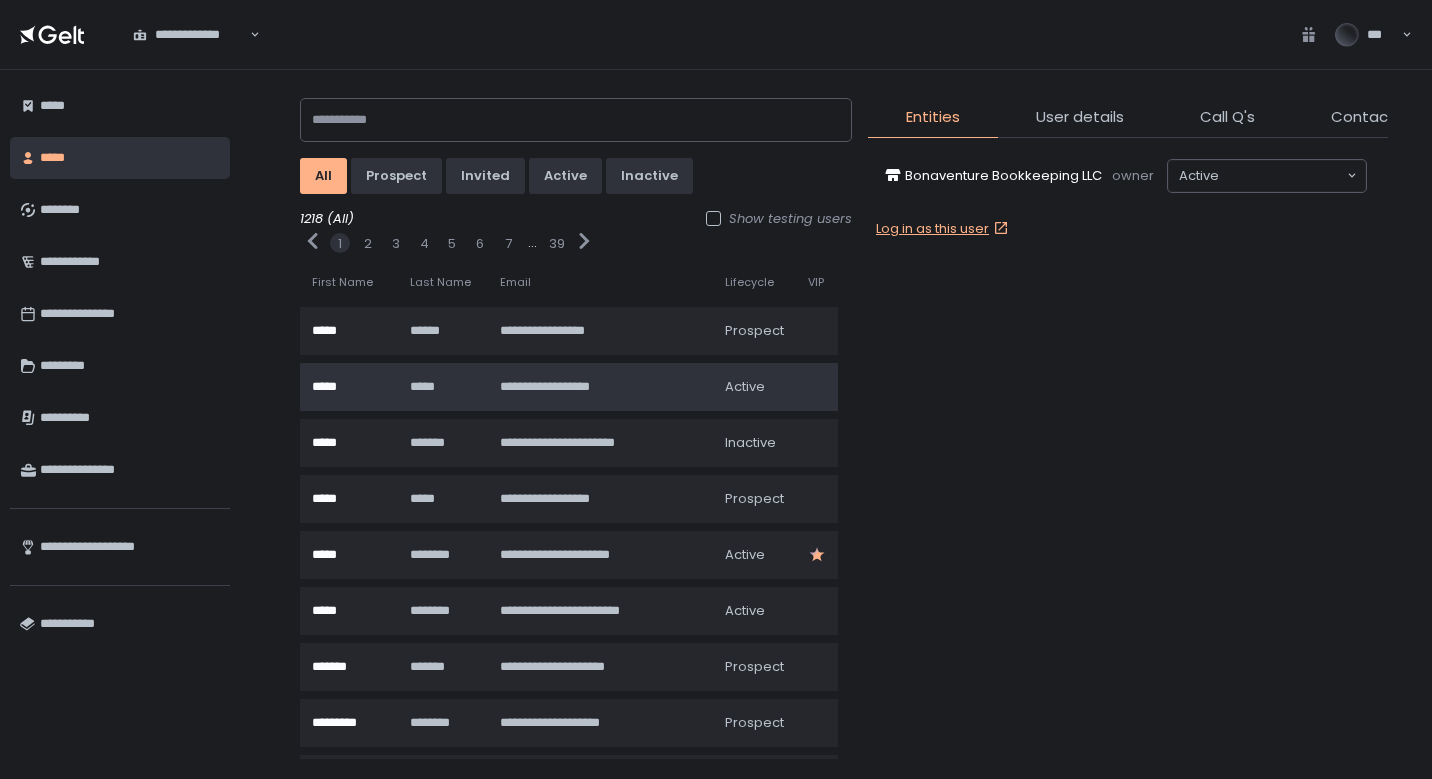 click on "*****" at bounding box center (443, 387) 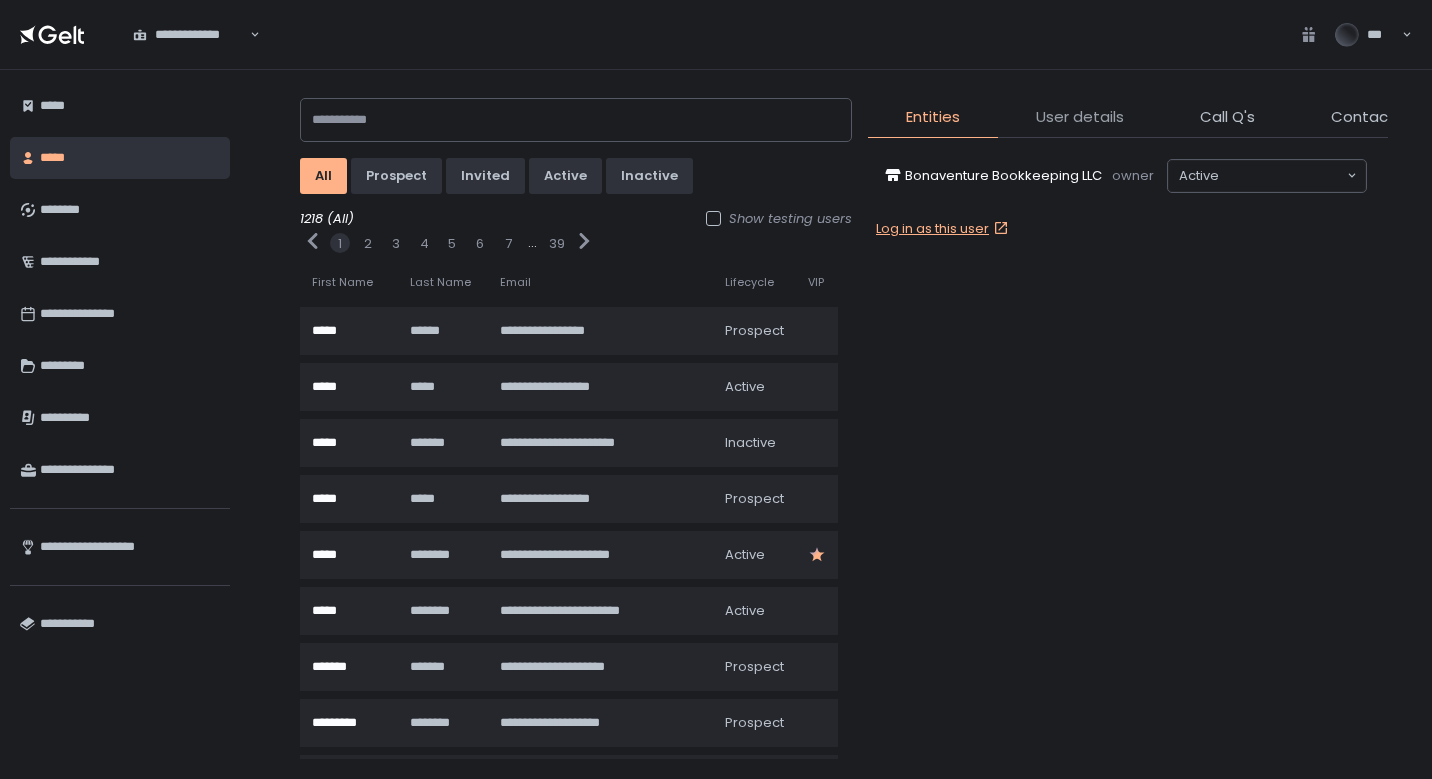 click on "User details" at bounding box center (1080, 117) 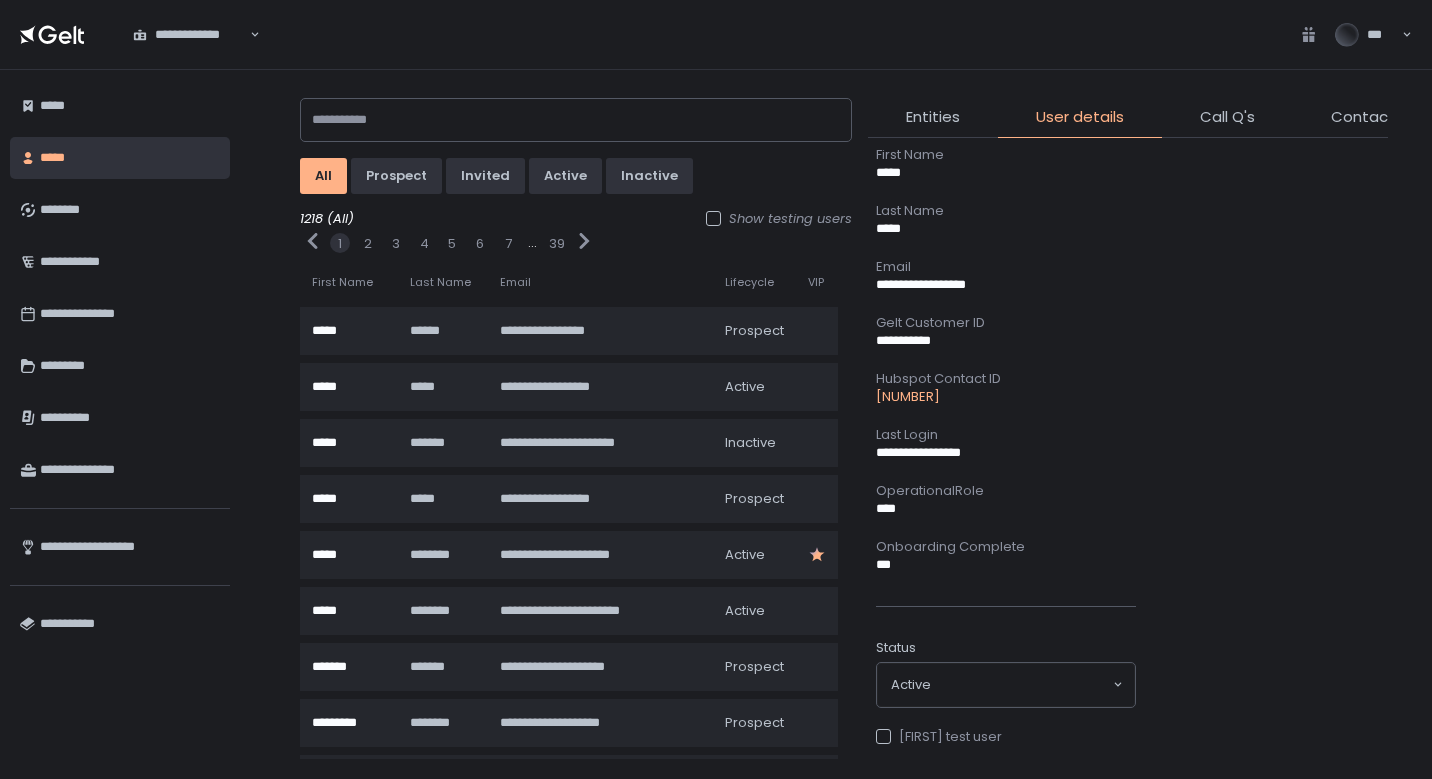 scroll, scrollTop: 0, scrollLeft: 0, axis: both 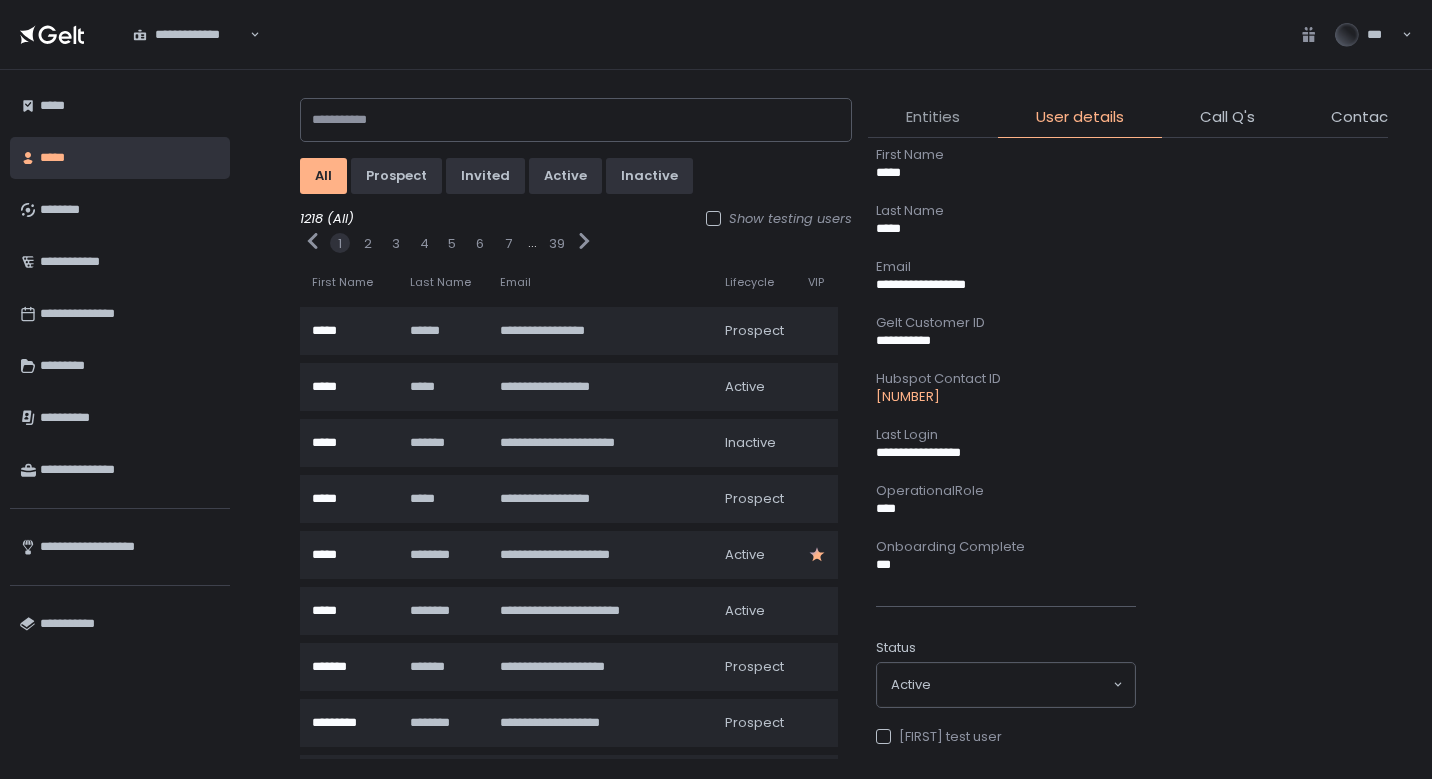 click on "Entities" at bounding box center [933, 117] 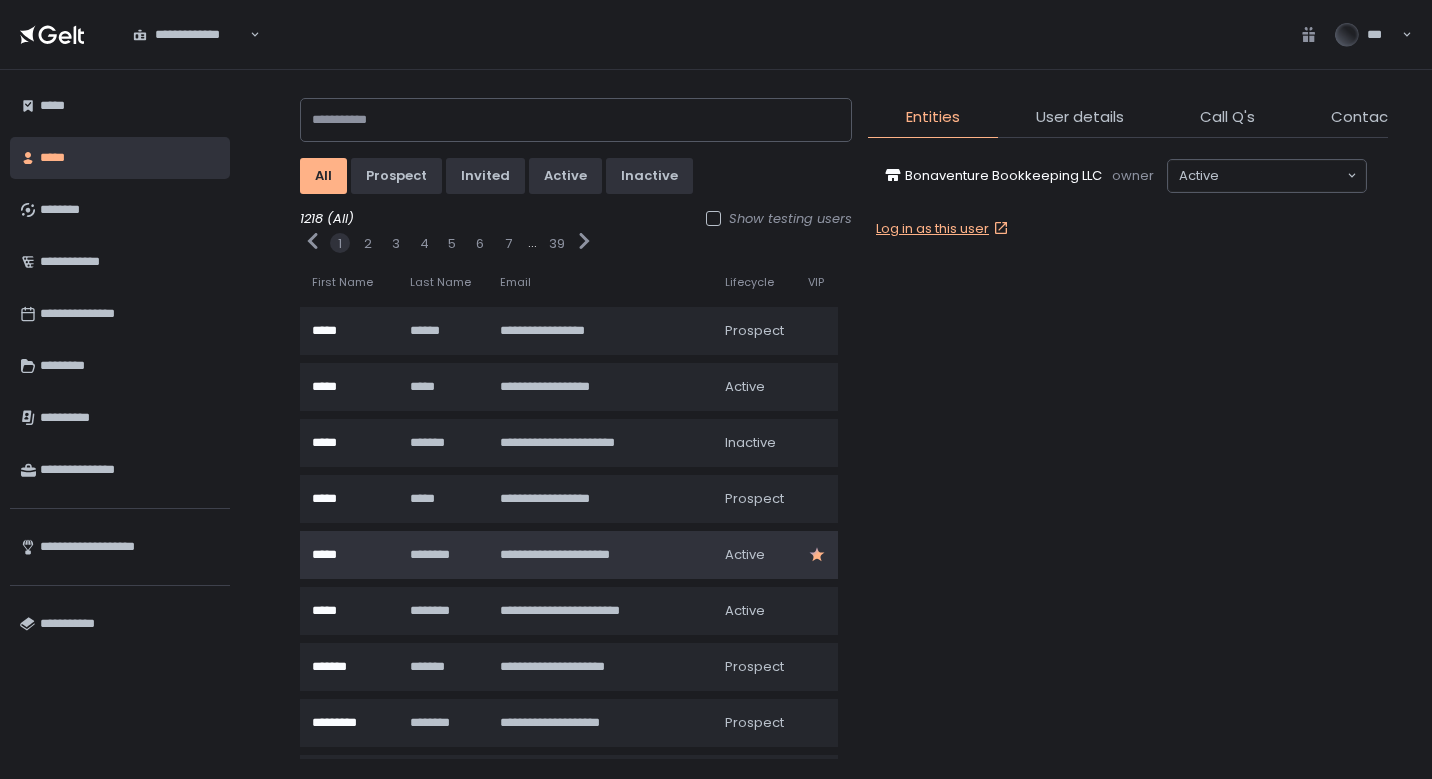 click on "********" at bounding box center [443, 555] 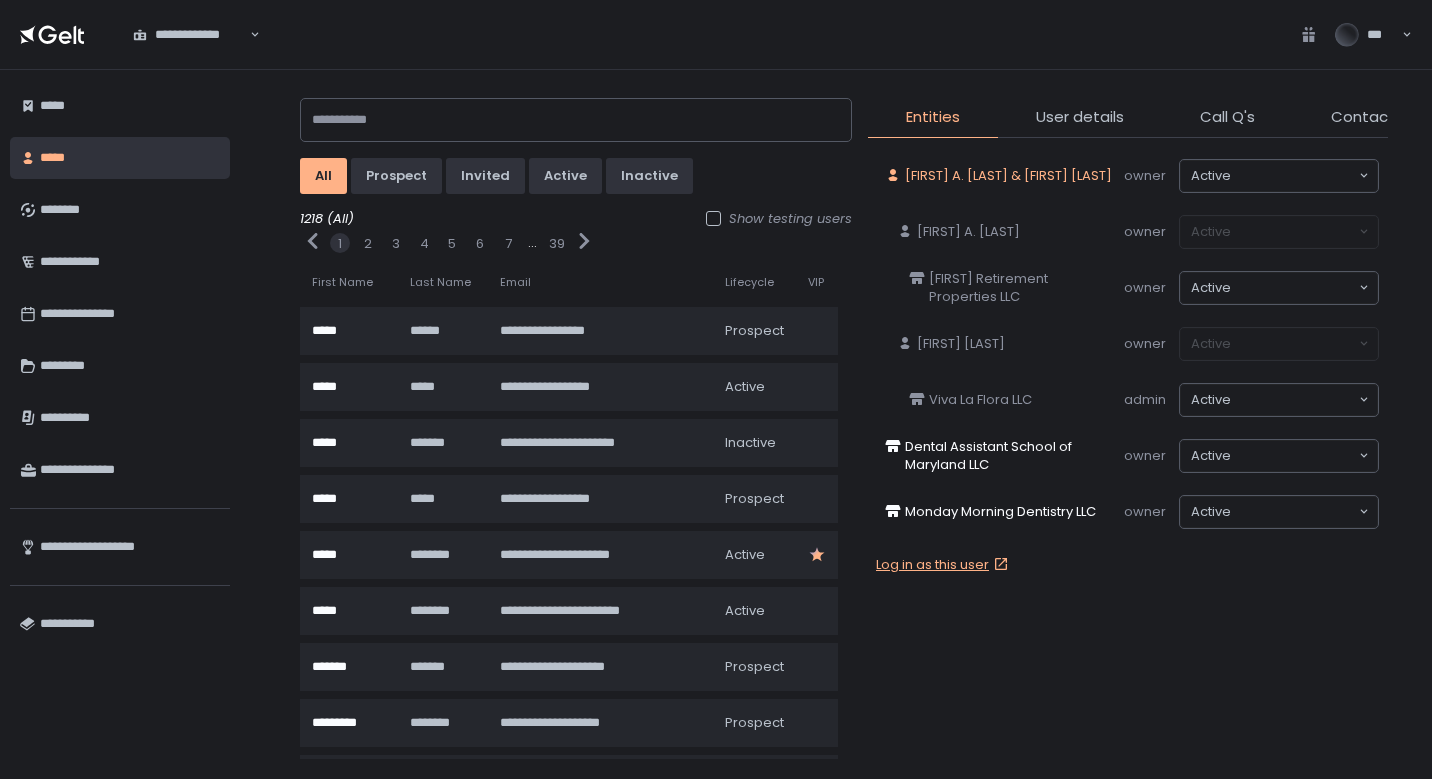 click on "[FIRST] A. [LAST] & [FIRST] [LAST]" at bounding box center [1008, 176] 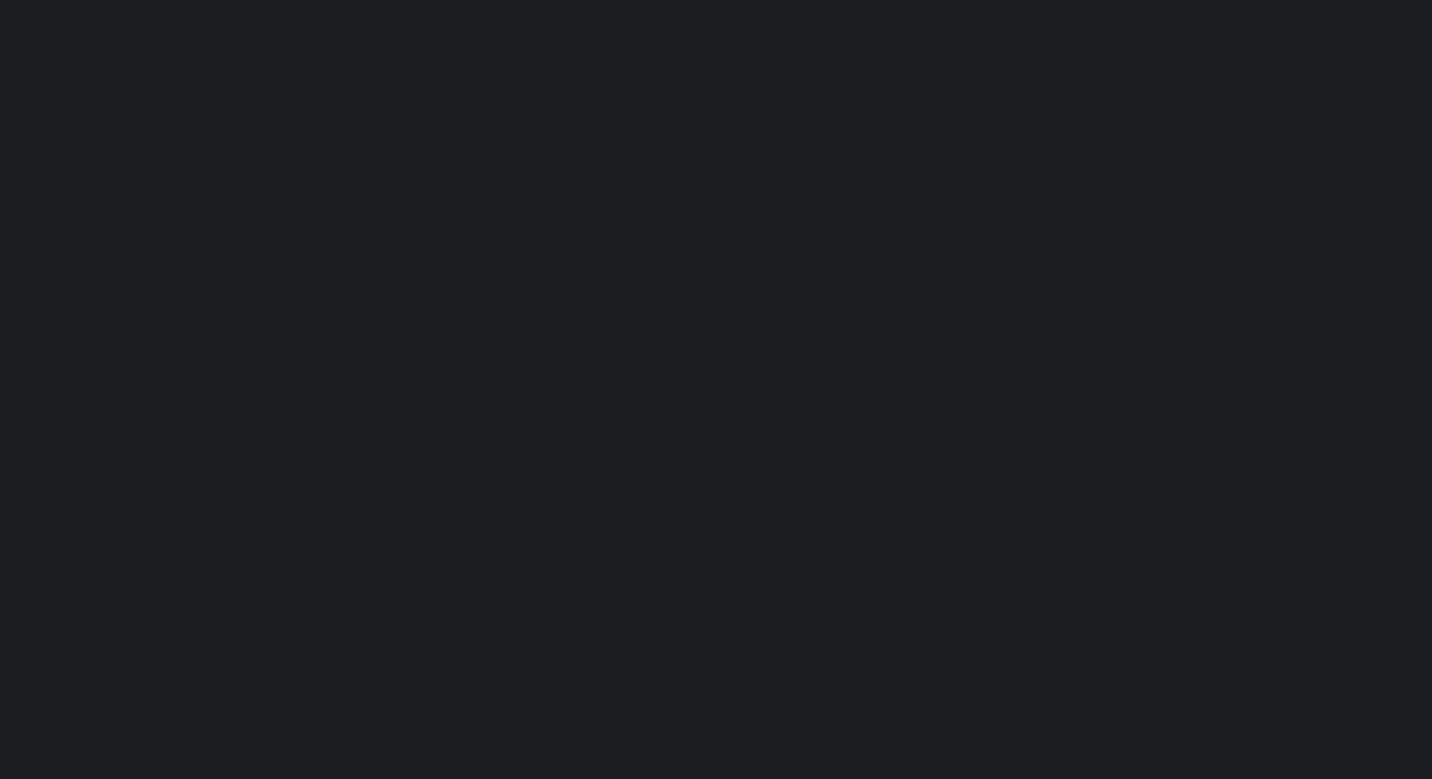 scroll, scrollTop: 0, scrollLeft: 0, axis: both 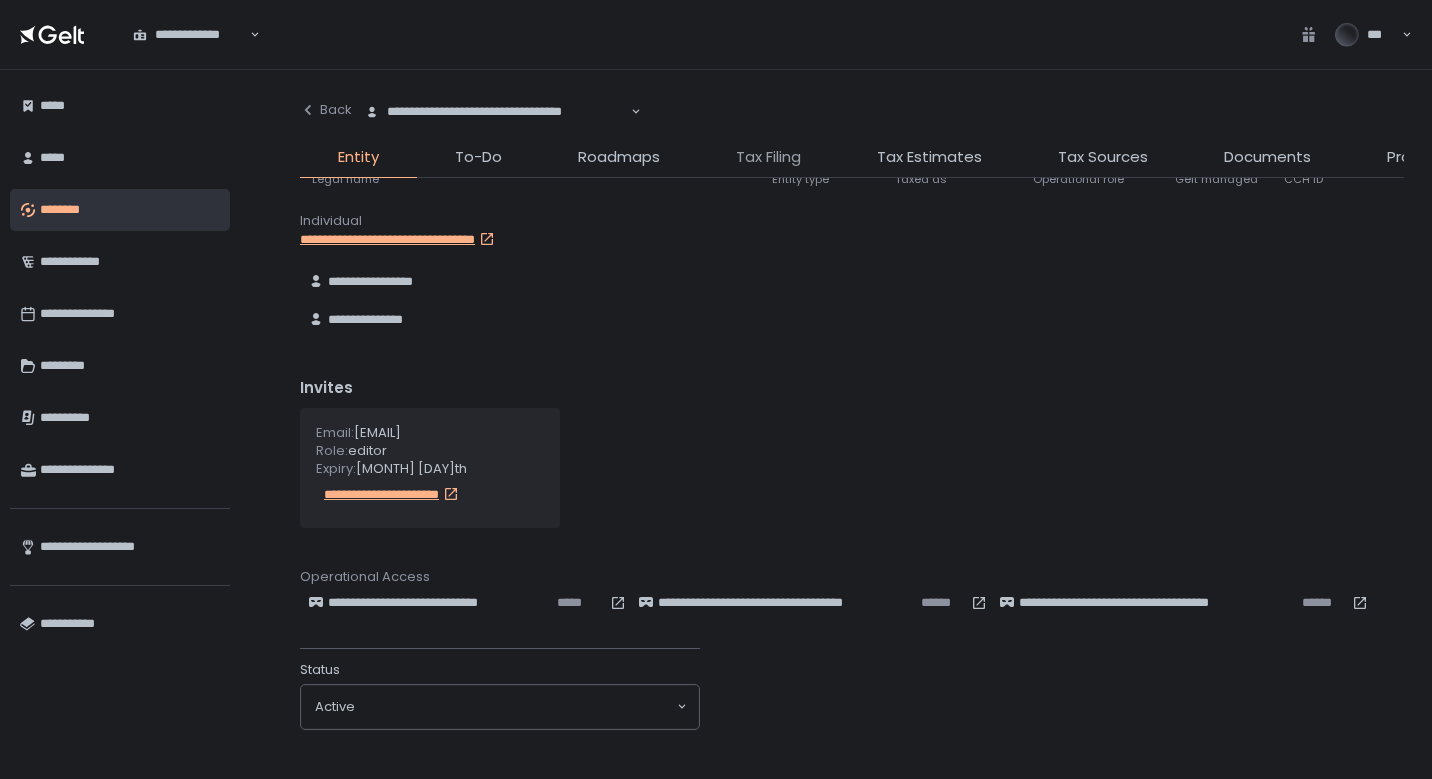 click on "Tax Filing" at bounding box center [768, 157] 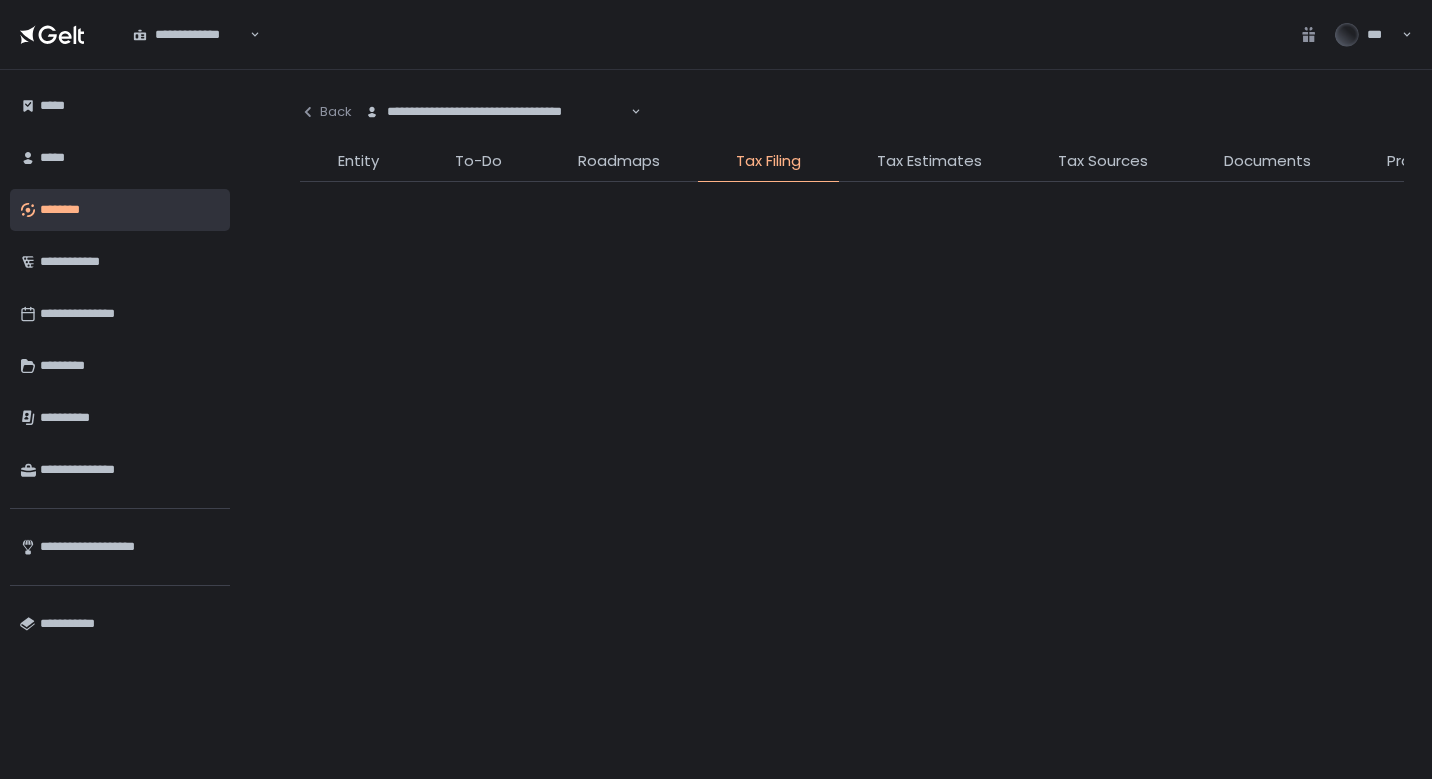 scroll, scrollTop: 96, scrollLeft: 0, axis: vertical 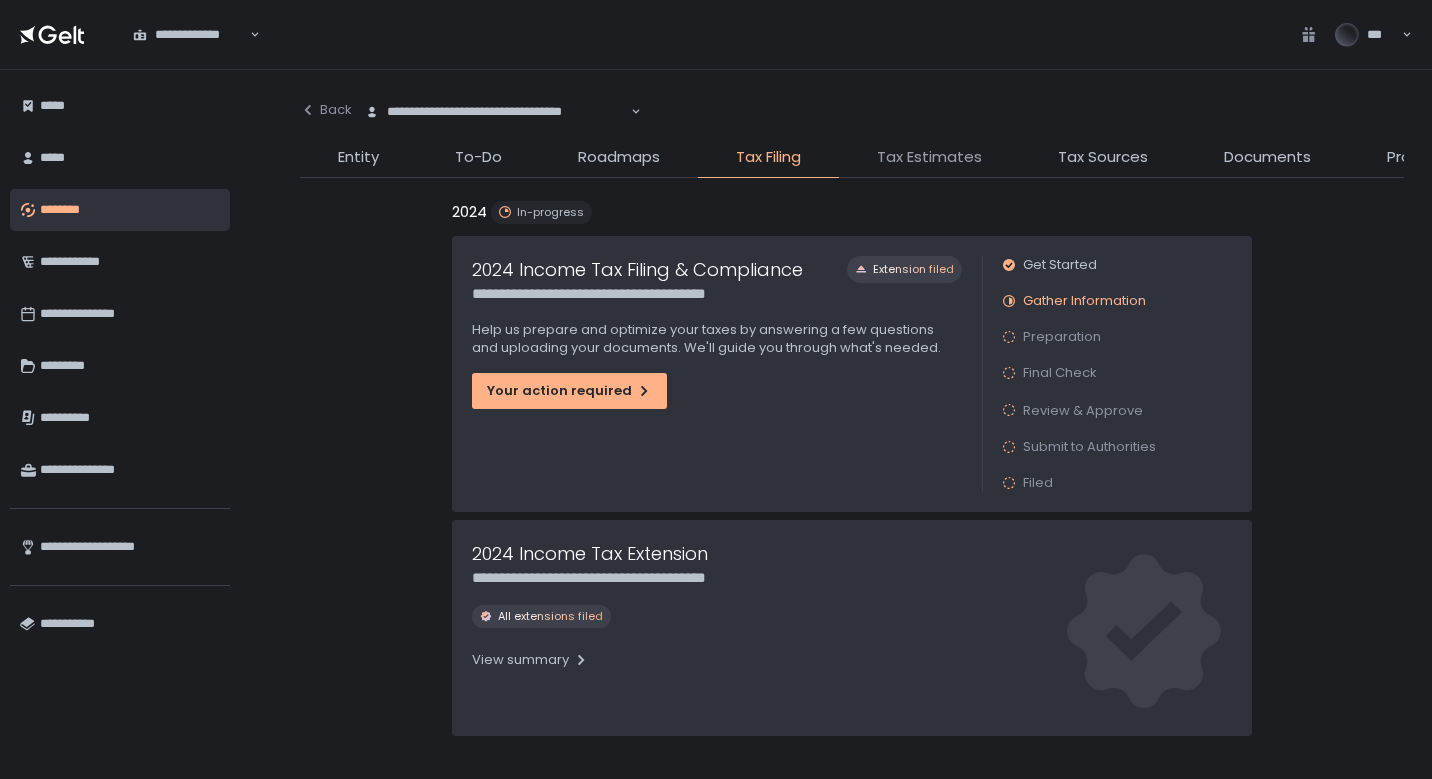 click on "Tax Estimates" at bounding box center [929, 157] 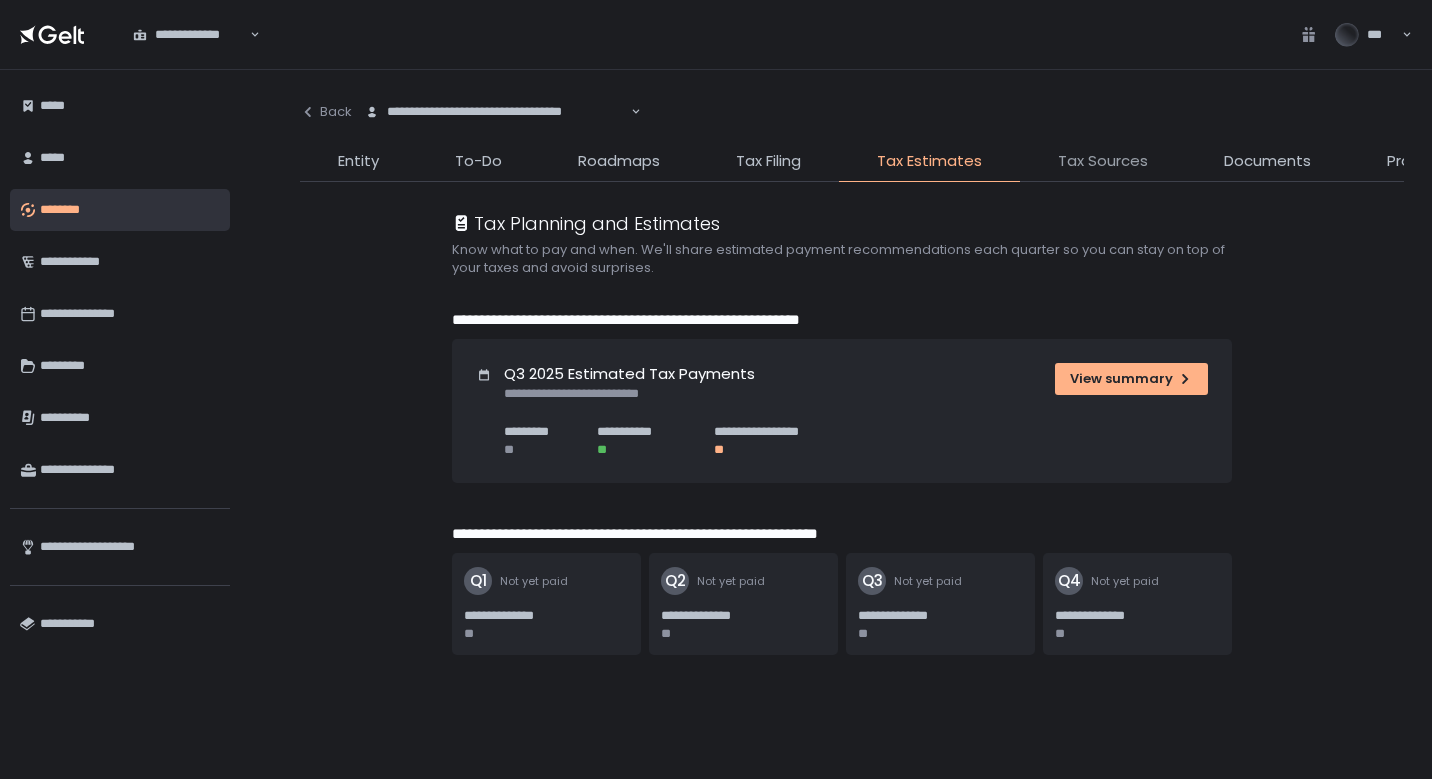 click on "Tax Sources" at bounding box center (1103, 161) 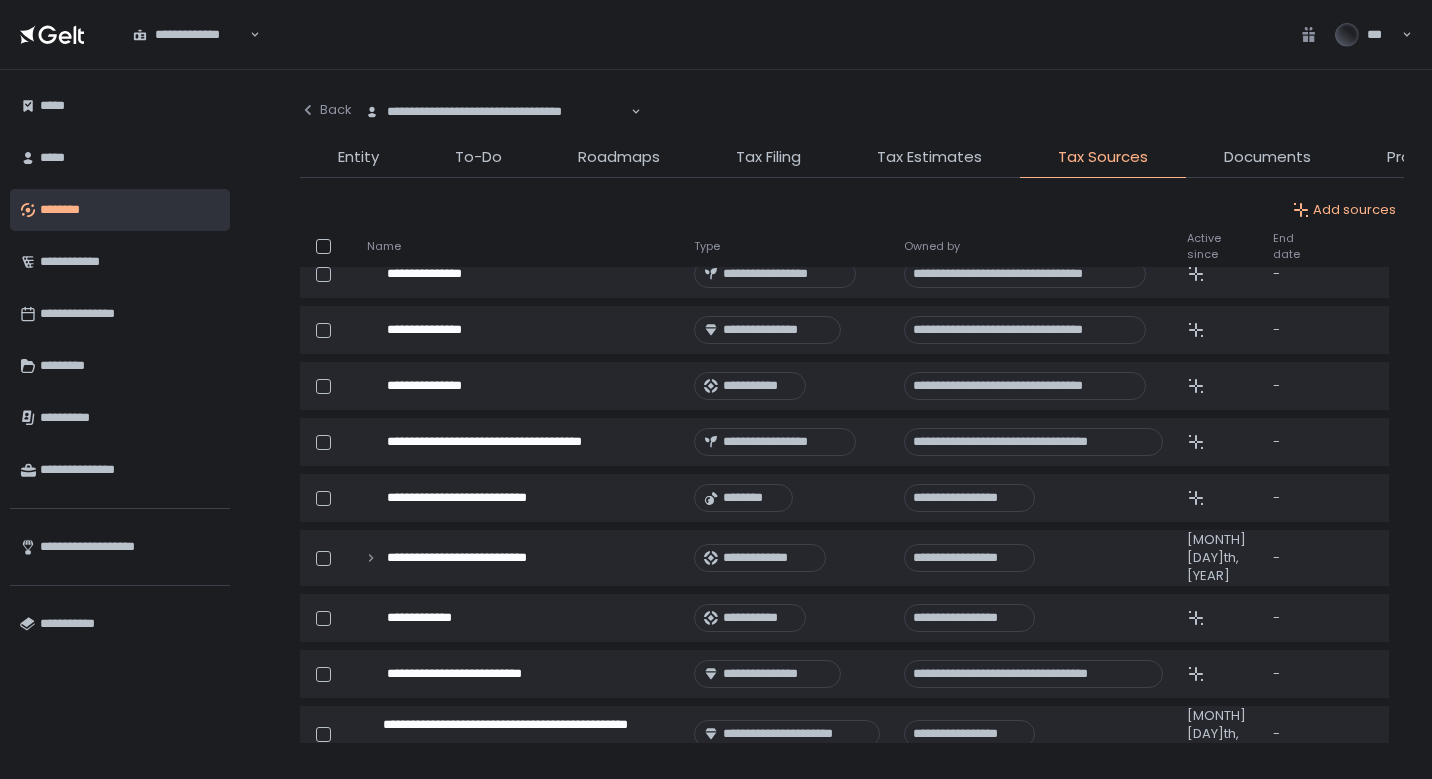 scroll, scrollTop: 1283, scrollLeft: 0, axis: vertical 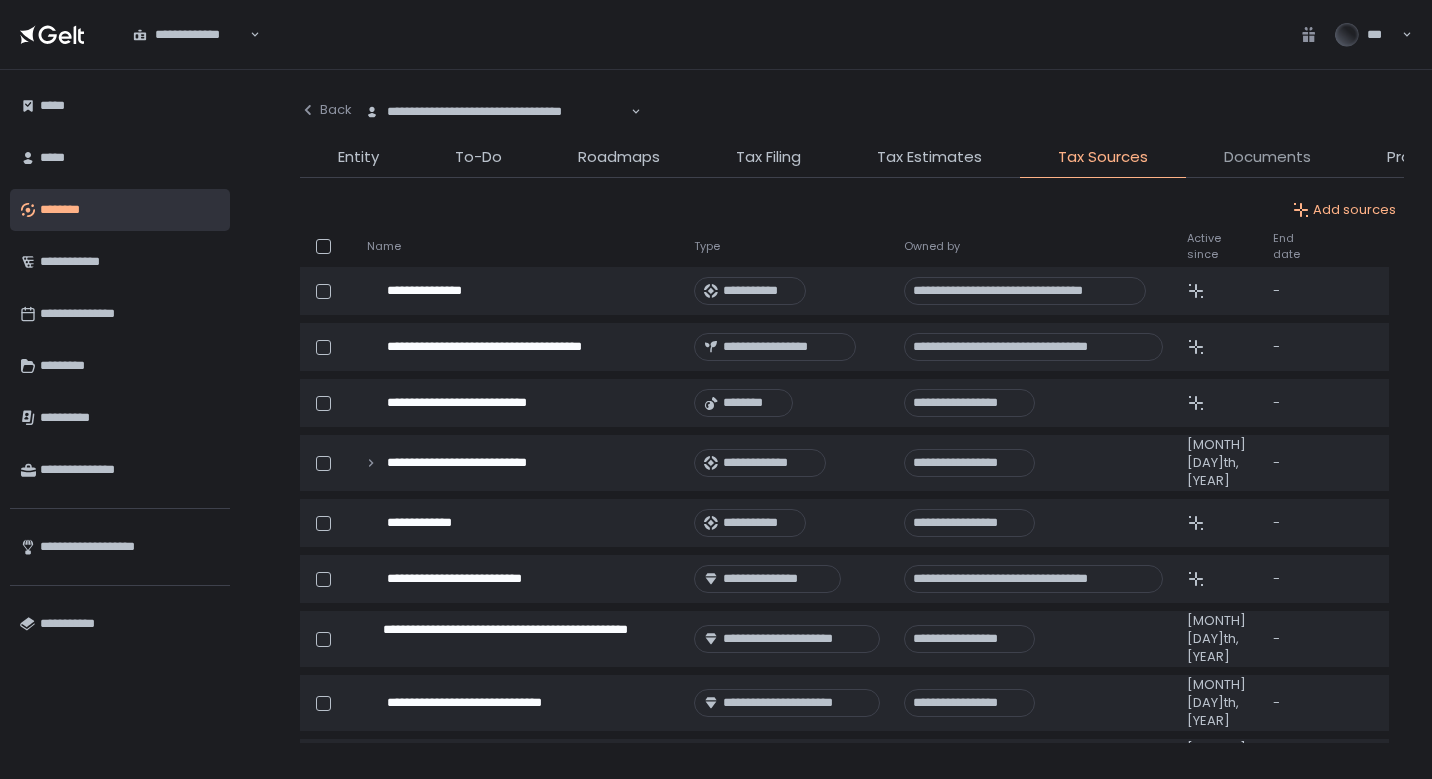click on "Documents" at bounding box center [1267, 157] 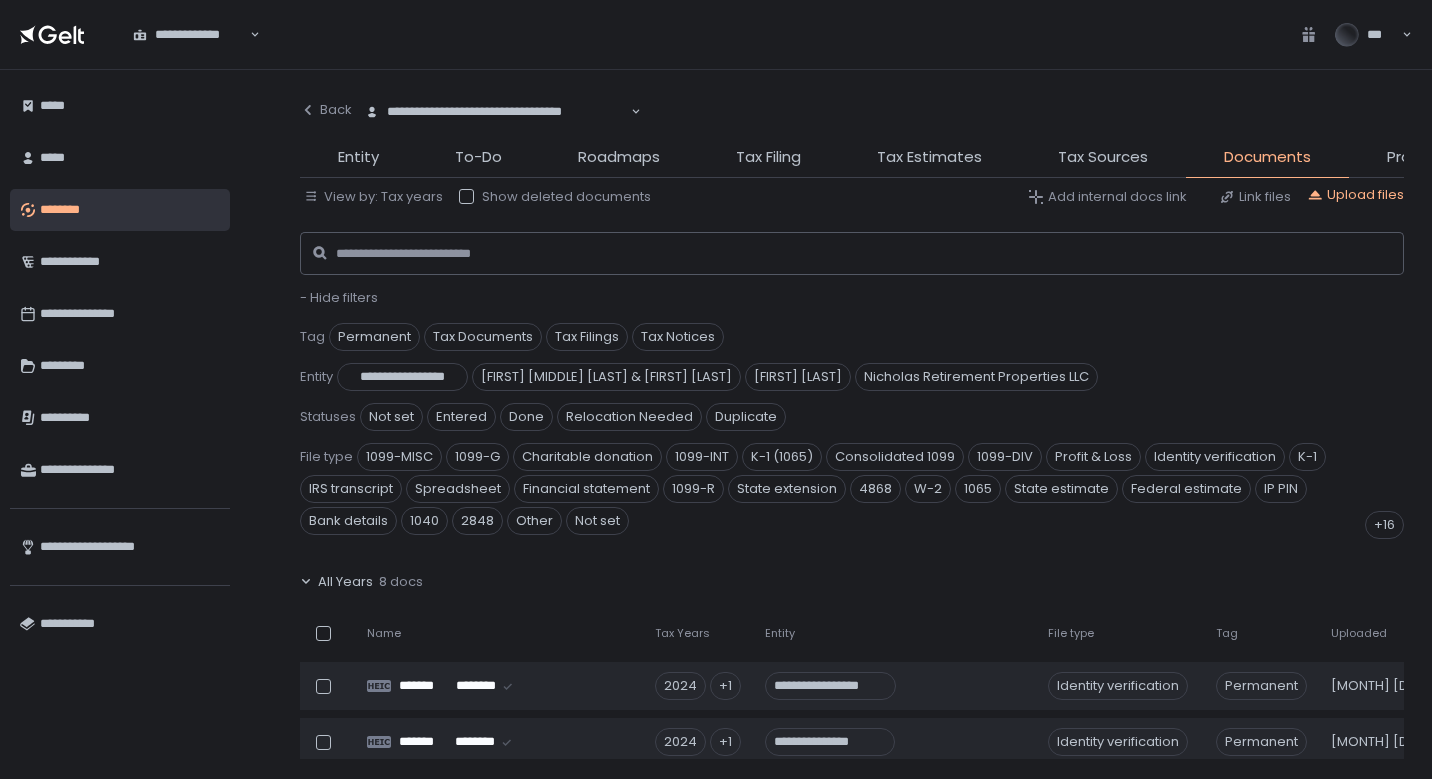 scroll, scrollTop: 0, scrollLeft: -1, axis: horizontal 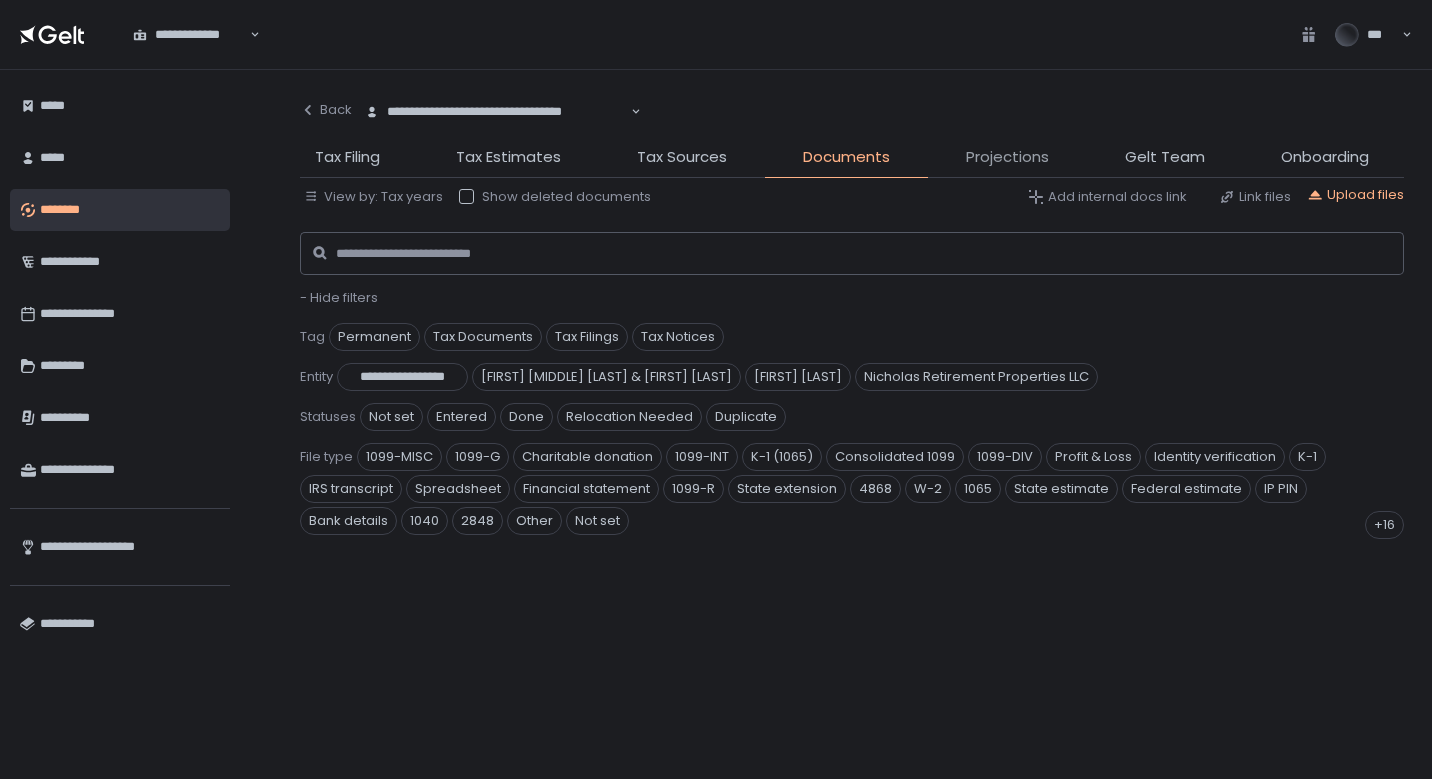 click on "Projections" at bounding box center (1007, 157) 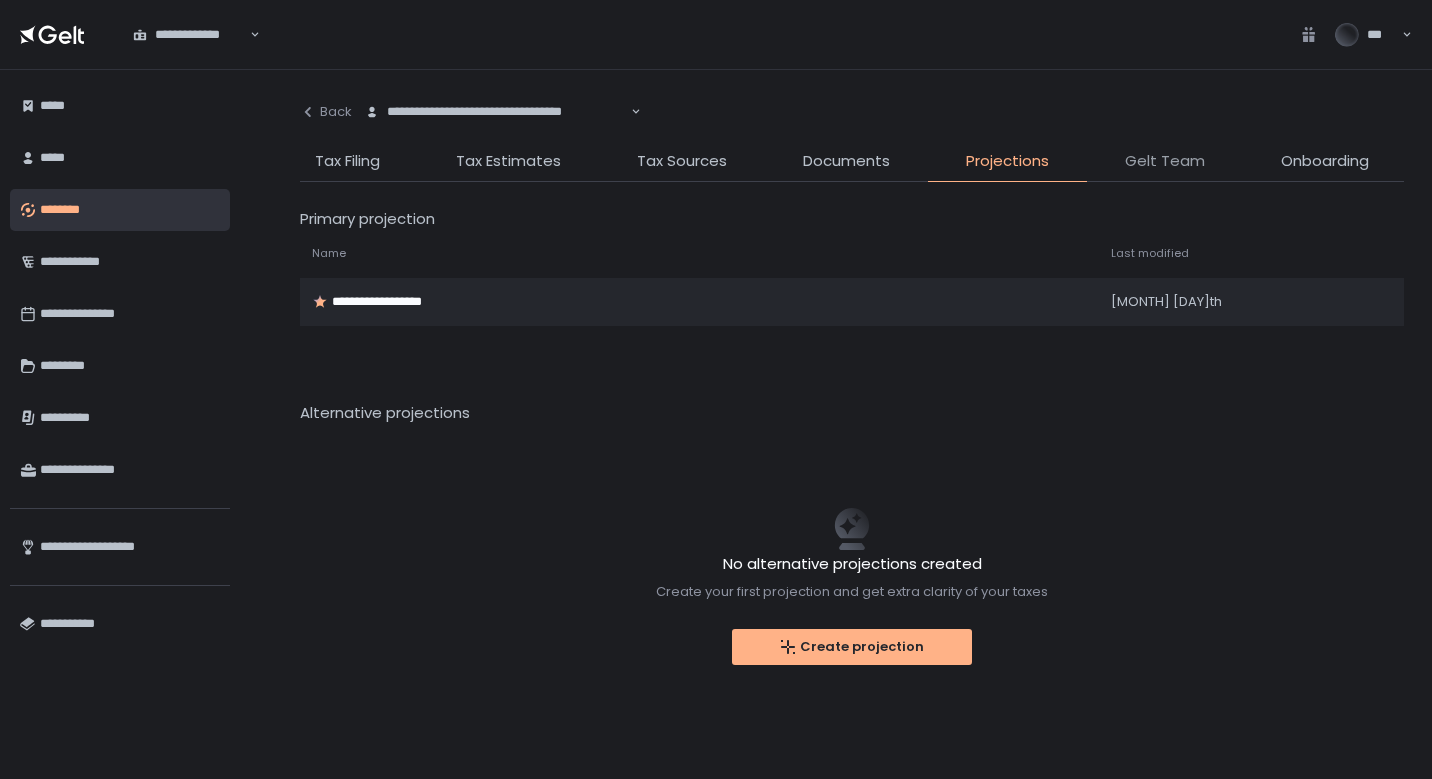 click on "Gelt Team" at bounding box center (1165, 161) 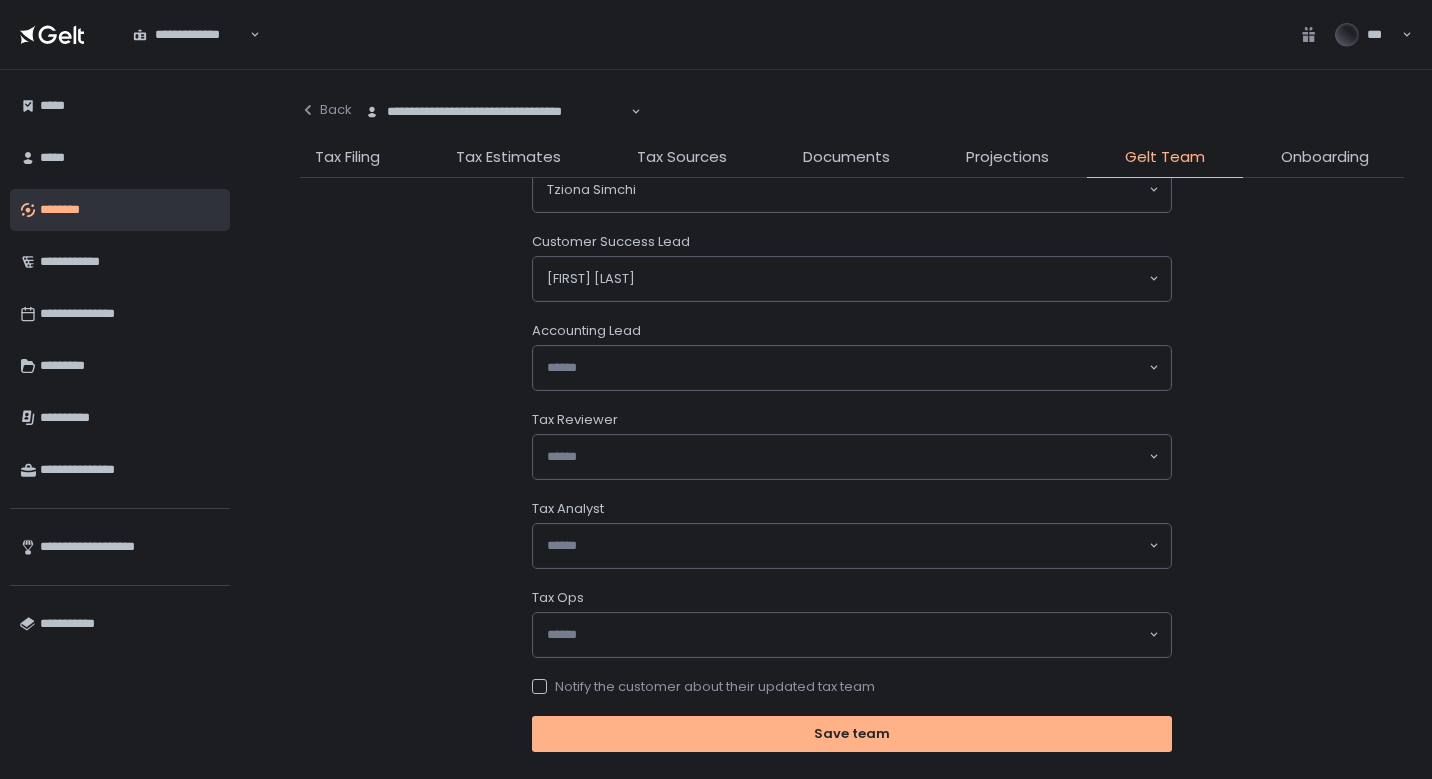 scroll, scrollTop: 110, scrollLeft: 0, axis: vertical 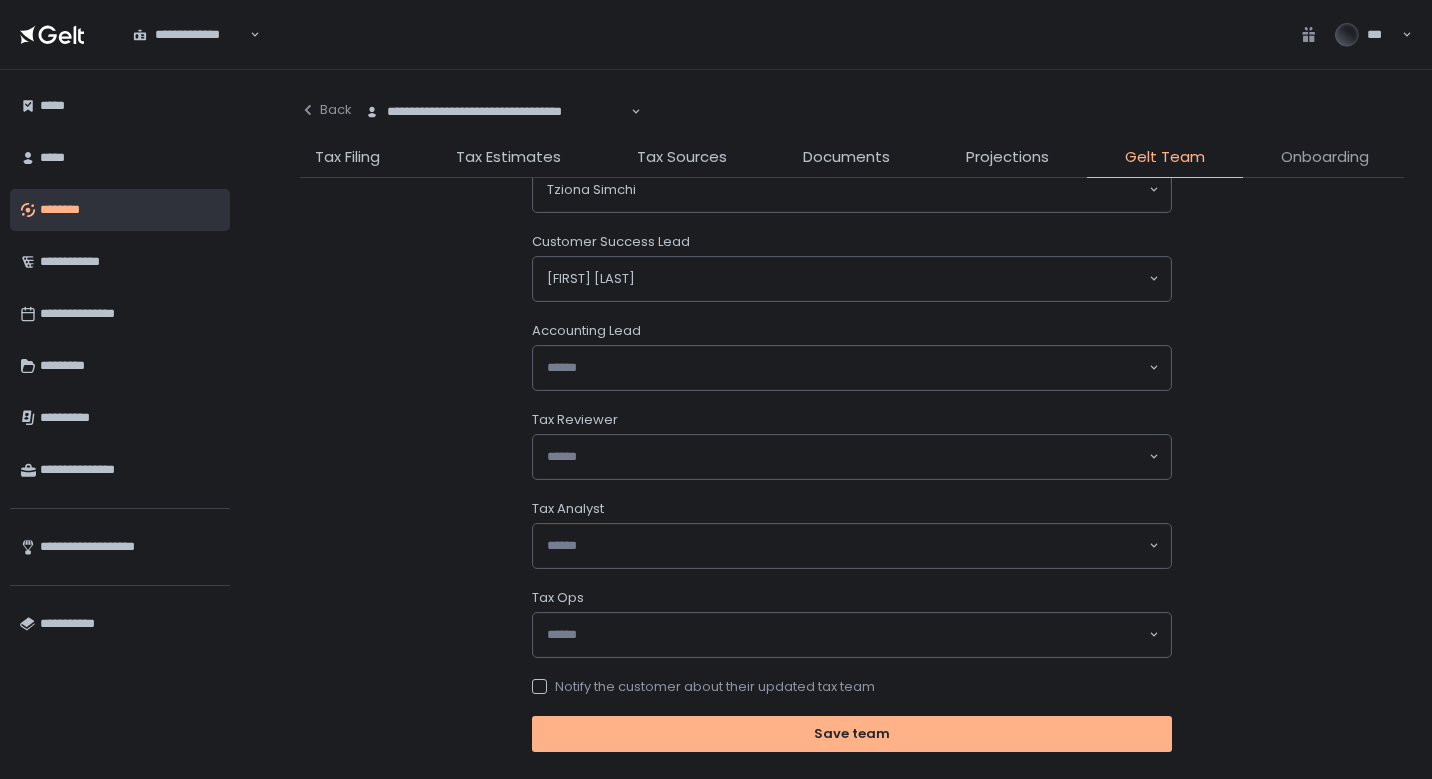 click on "Onboarding" at bounding box center (1325, 157) 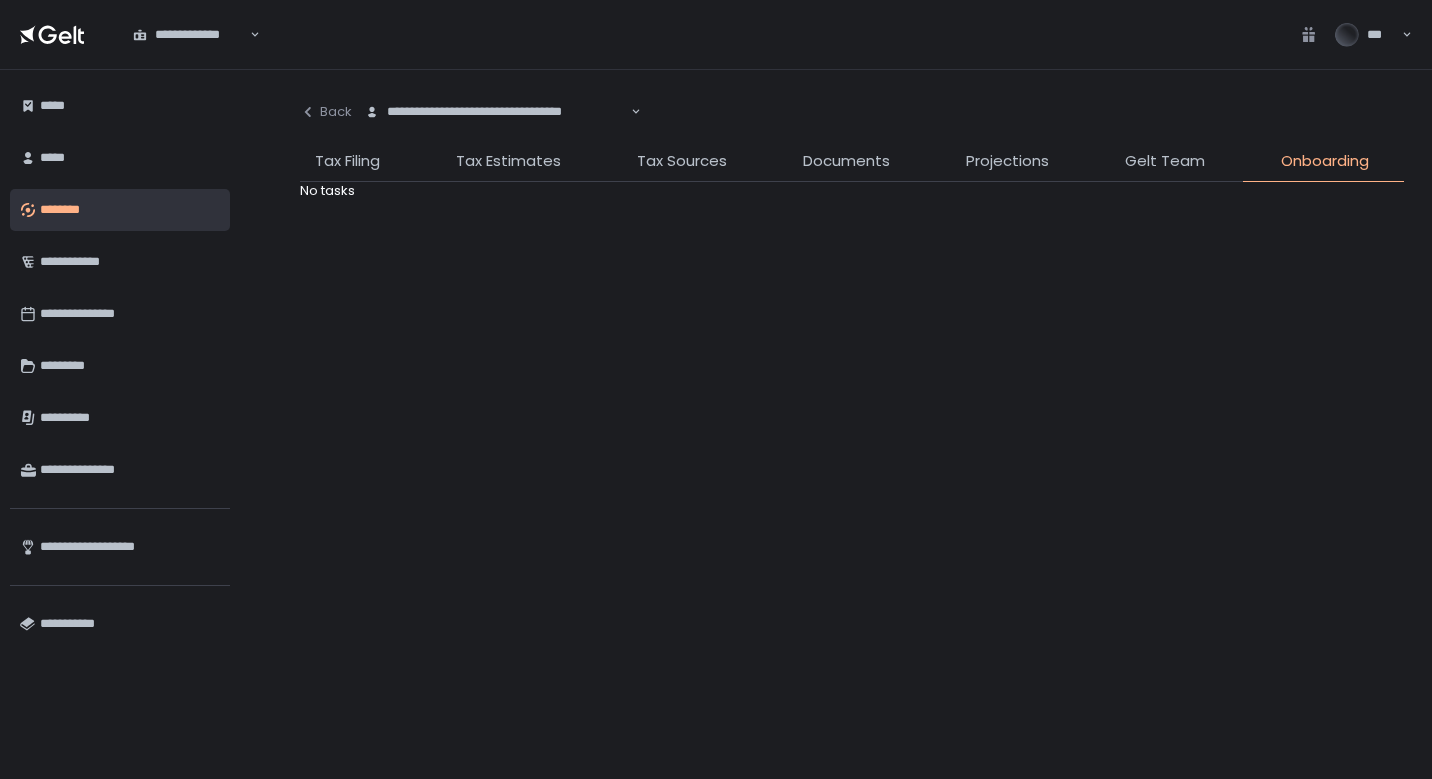 scroll, scrollTop: 0, scrollLeft: 0, axis: both 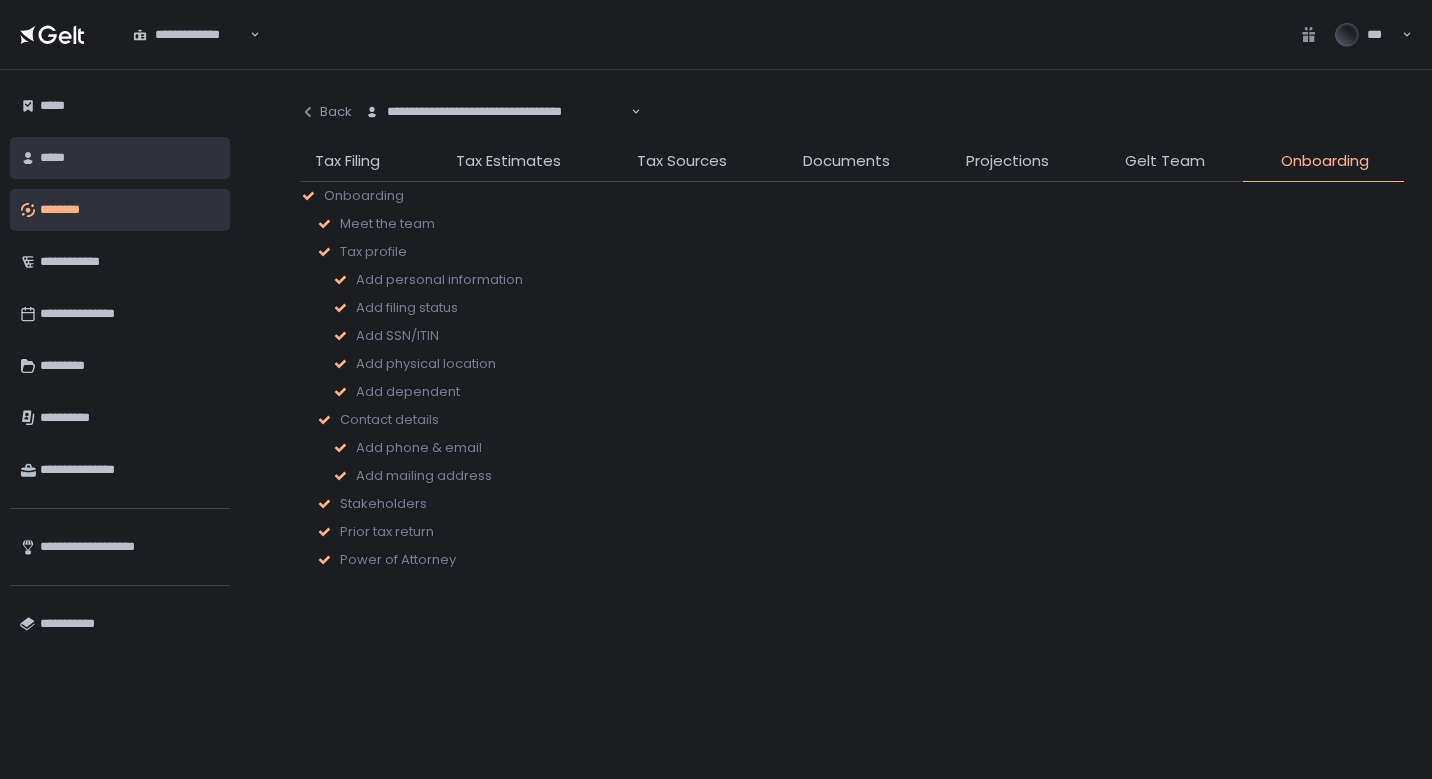 click on "*****" at bounding box center (130, 158) 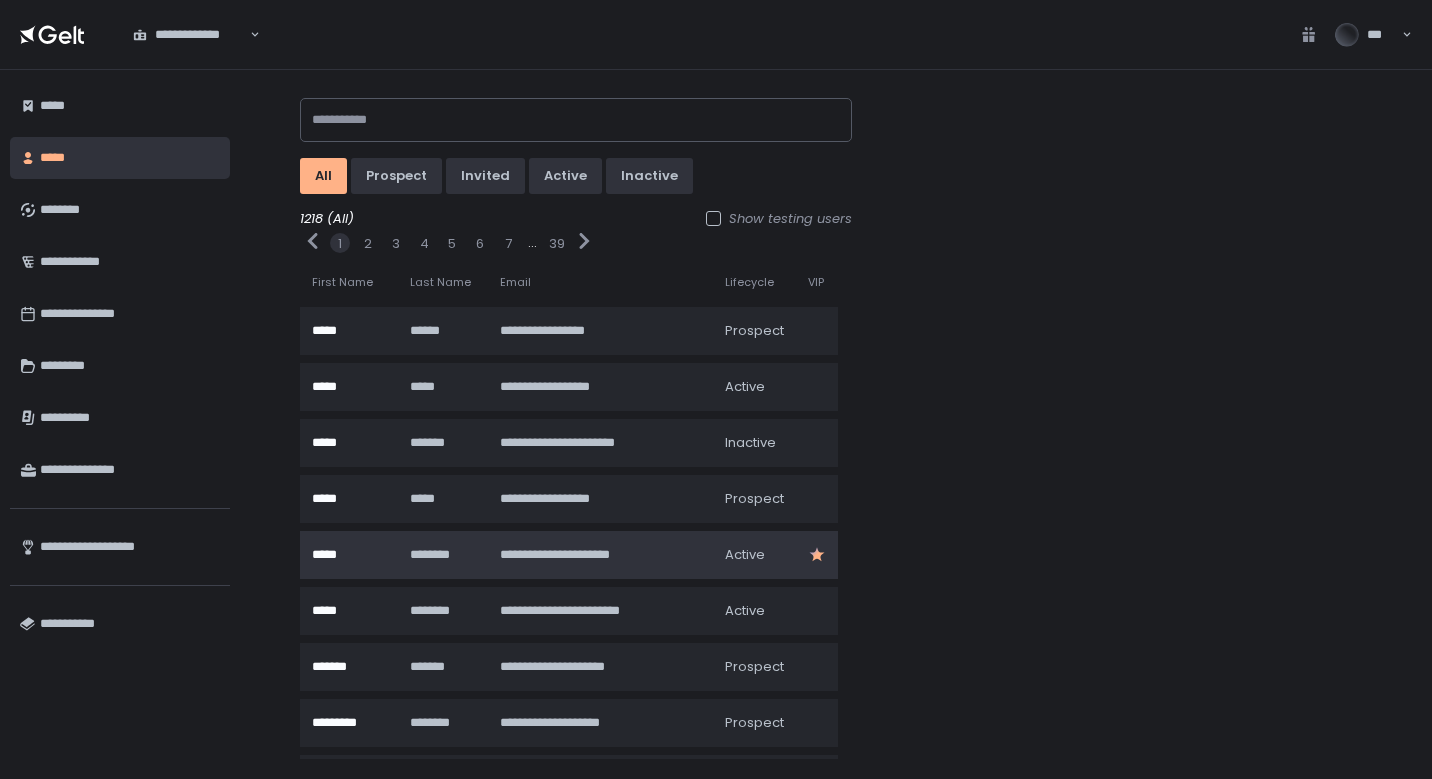 click on "**********" at bounding box center [600, 555] 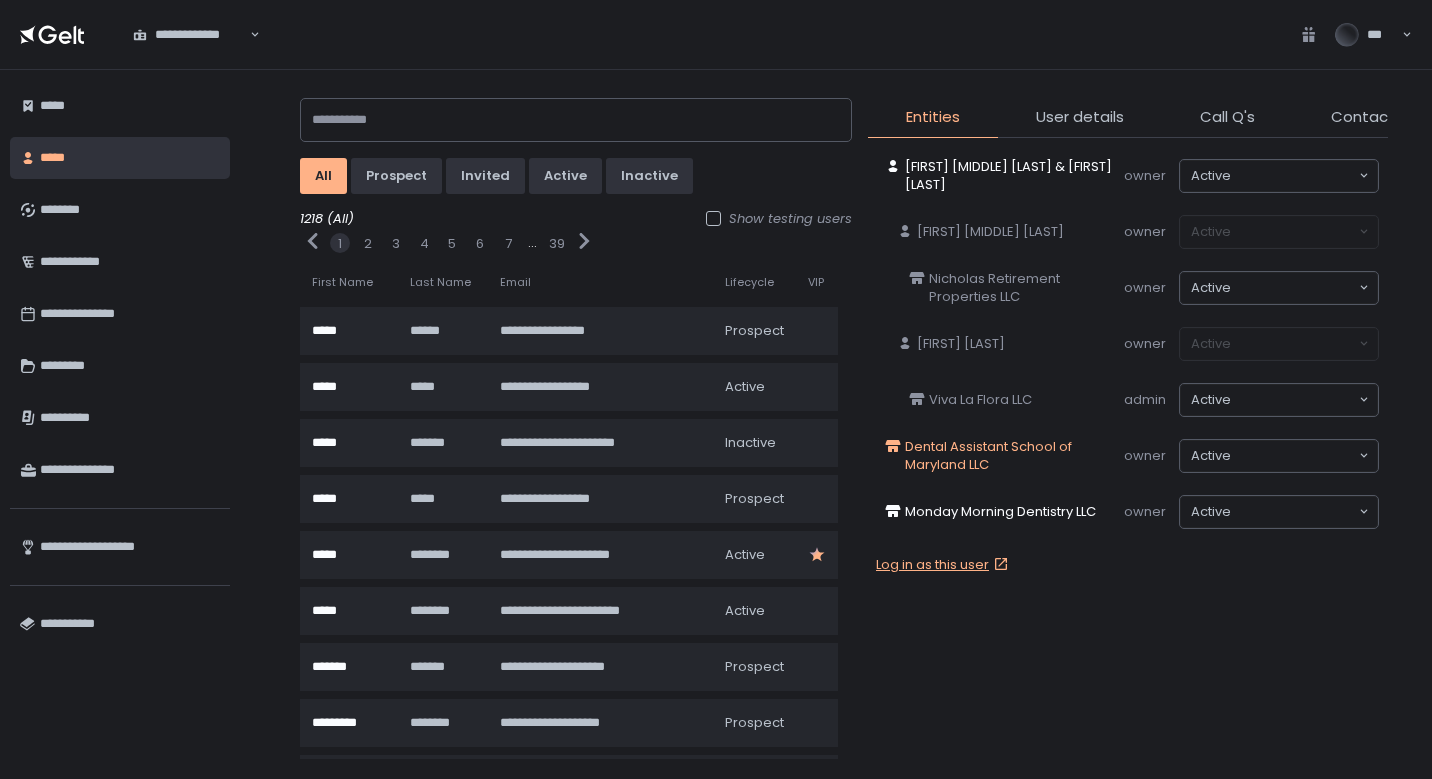click on "Dental Assistant School of Maryland LLC" at bounding box center [1009, 456] 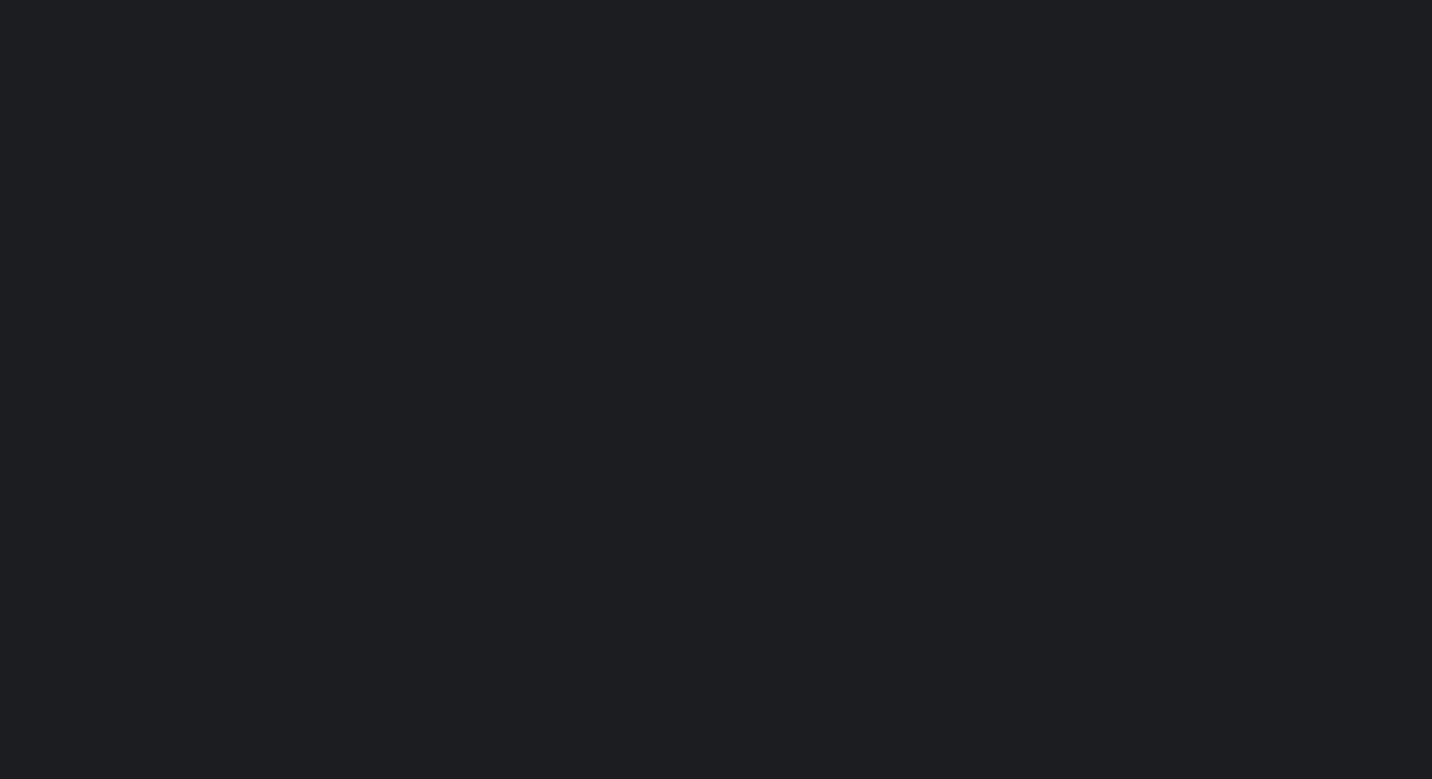 scroll, scrollTop: 0, scrollLeft: 0, axis: both 